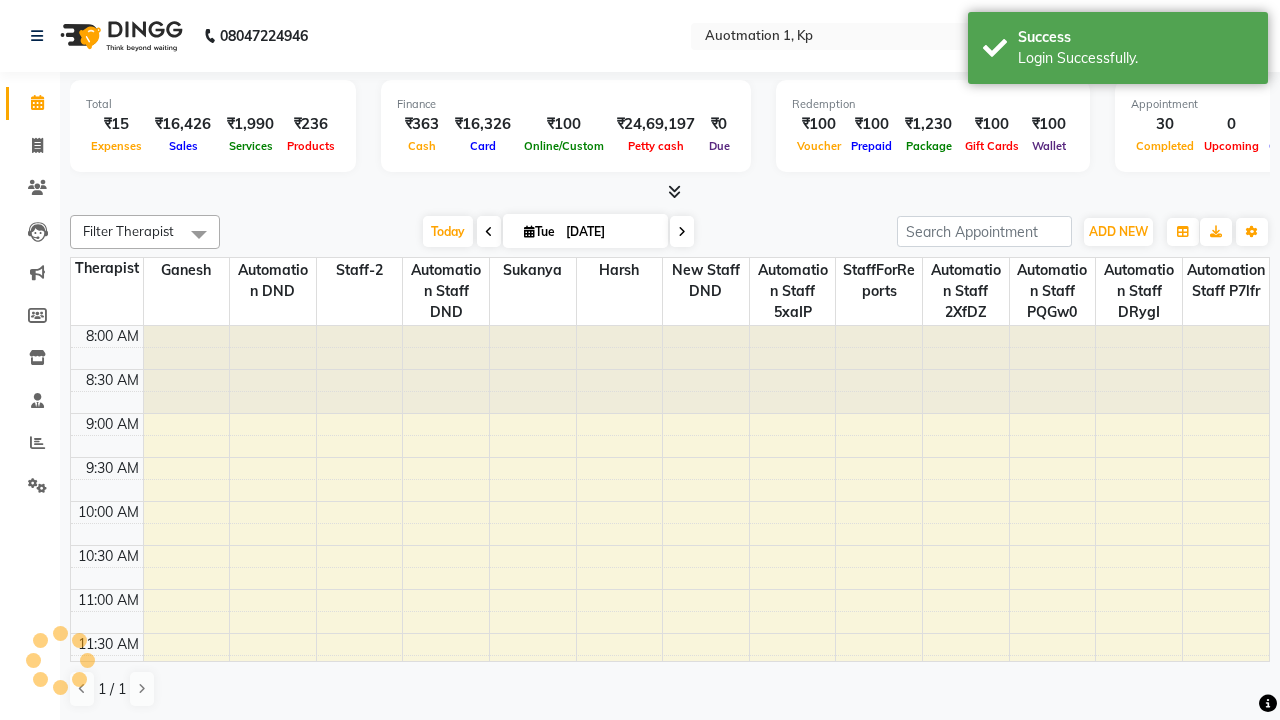 scroll, scrollTop: 0, scrollLeft: 0, axis: both 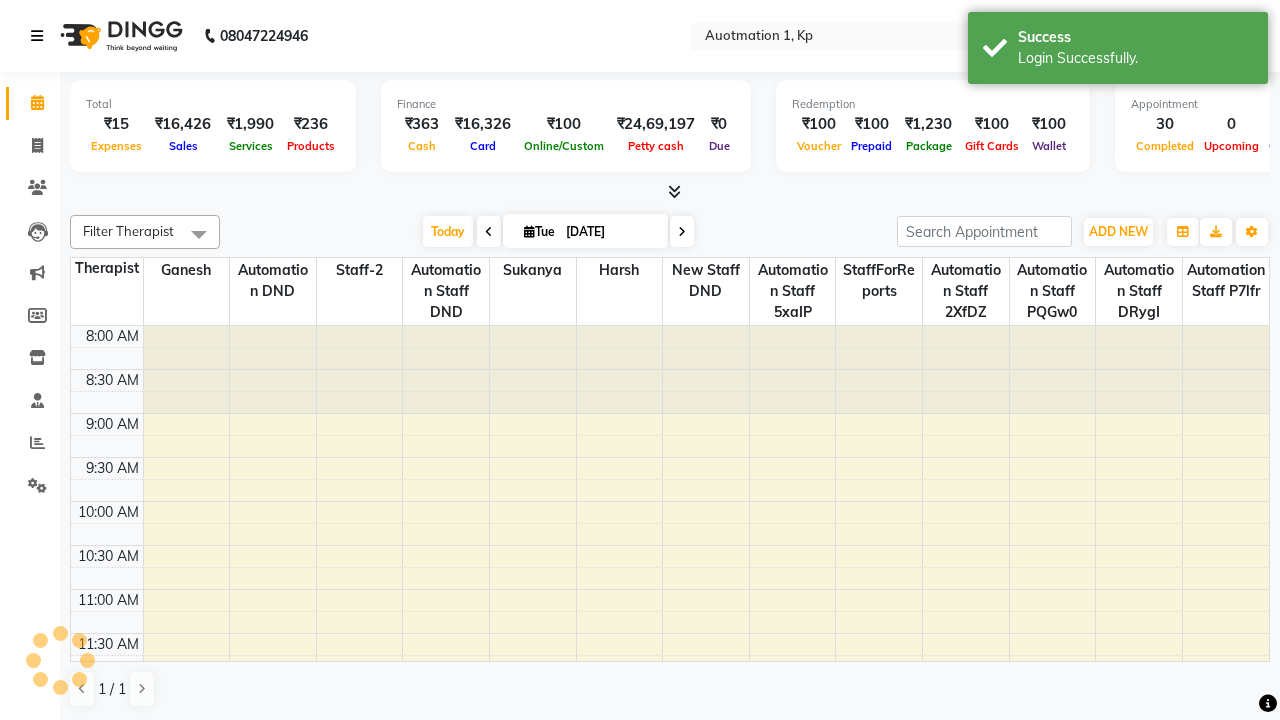 click at bounding box center (37, 36) 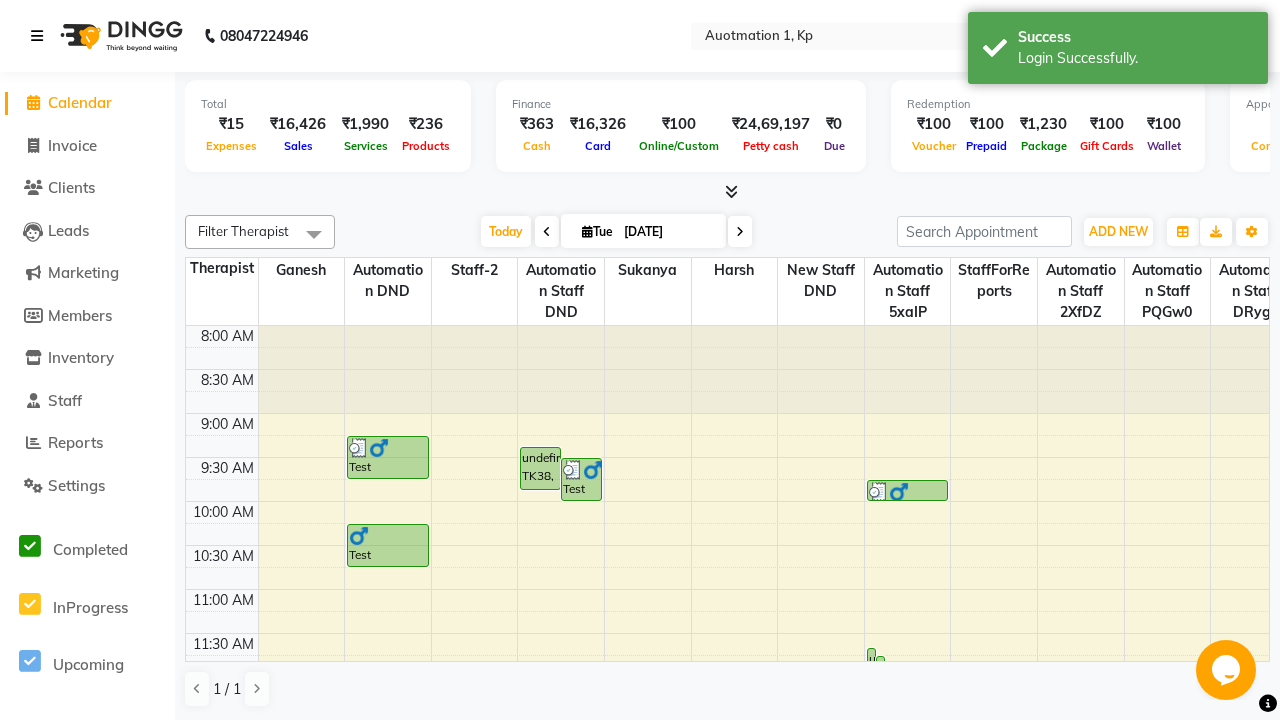 scroll, scrollTop: 0, scrollLeft: 0, axis: both 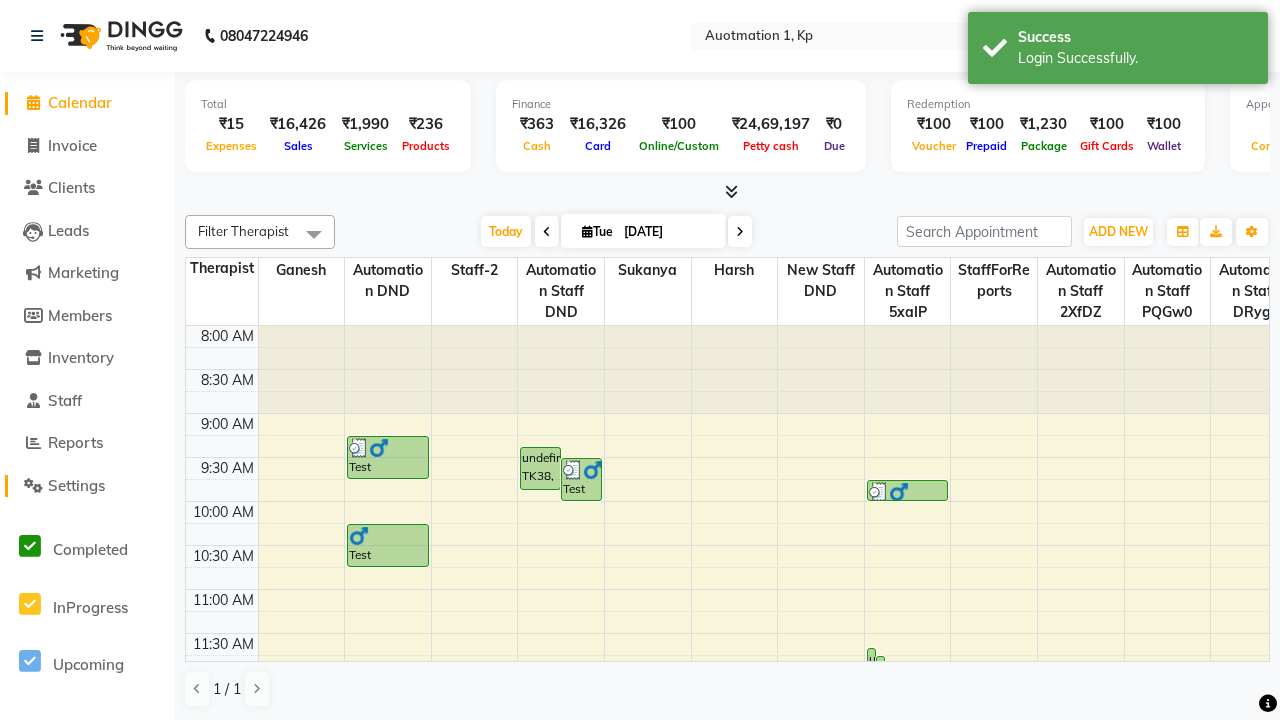 click on "Settings" 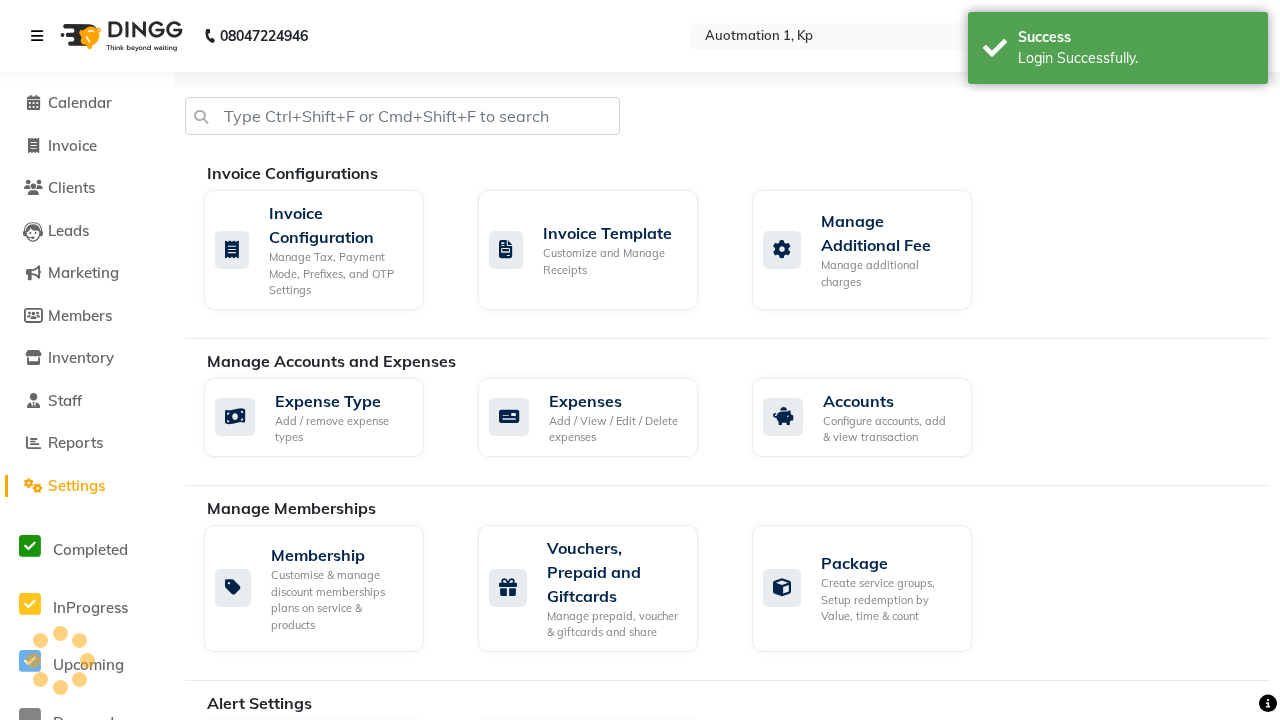 click at bounding box center (37, 36) 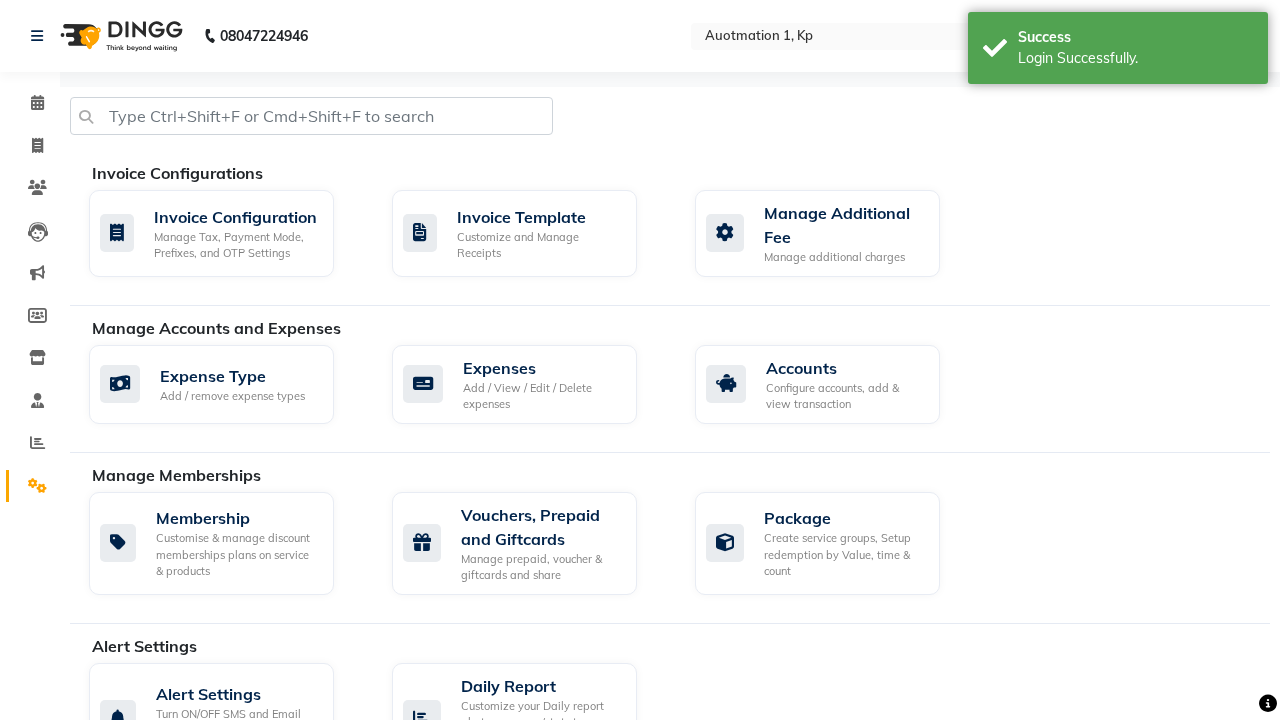 click 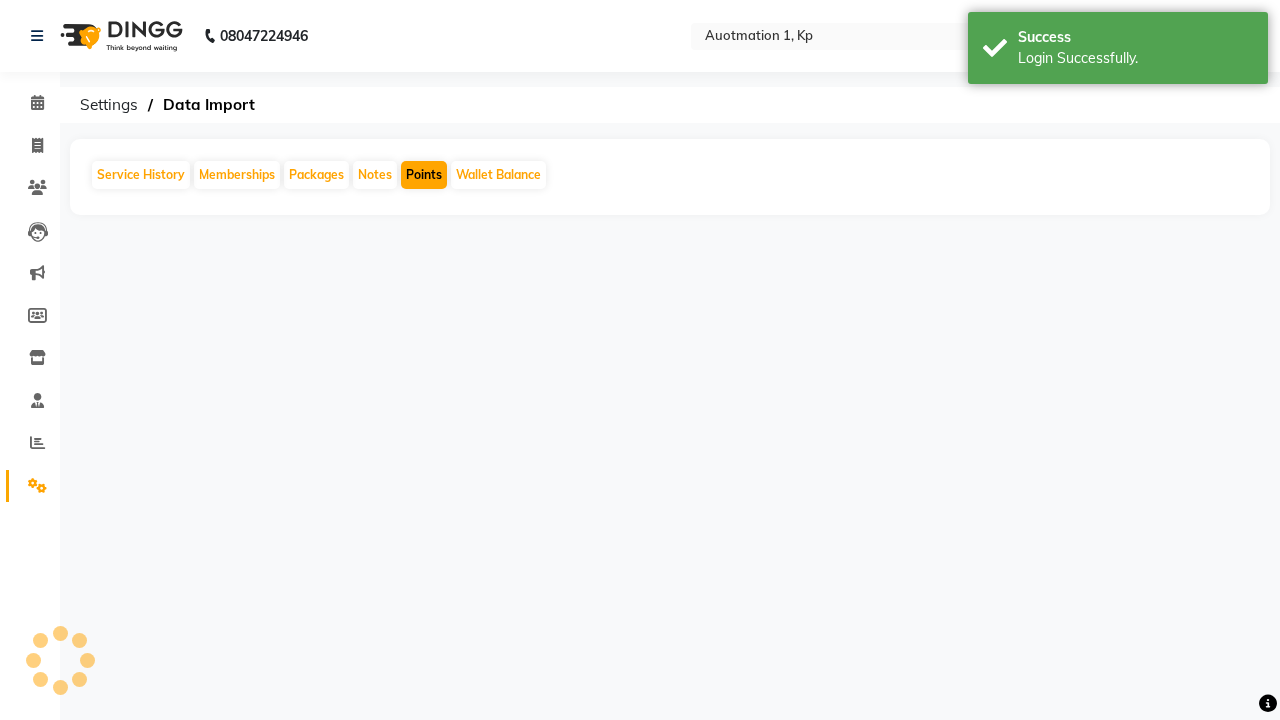 click on "Points" 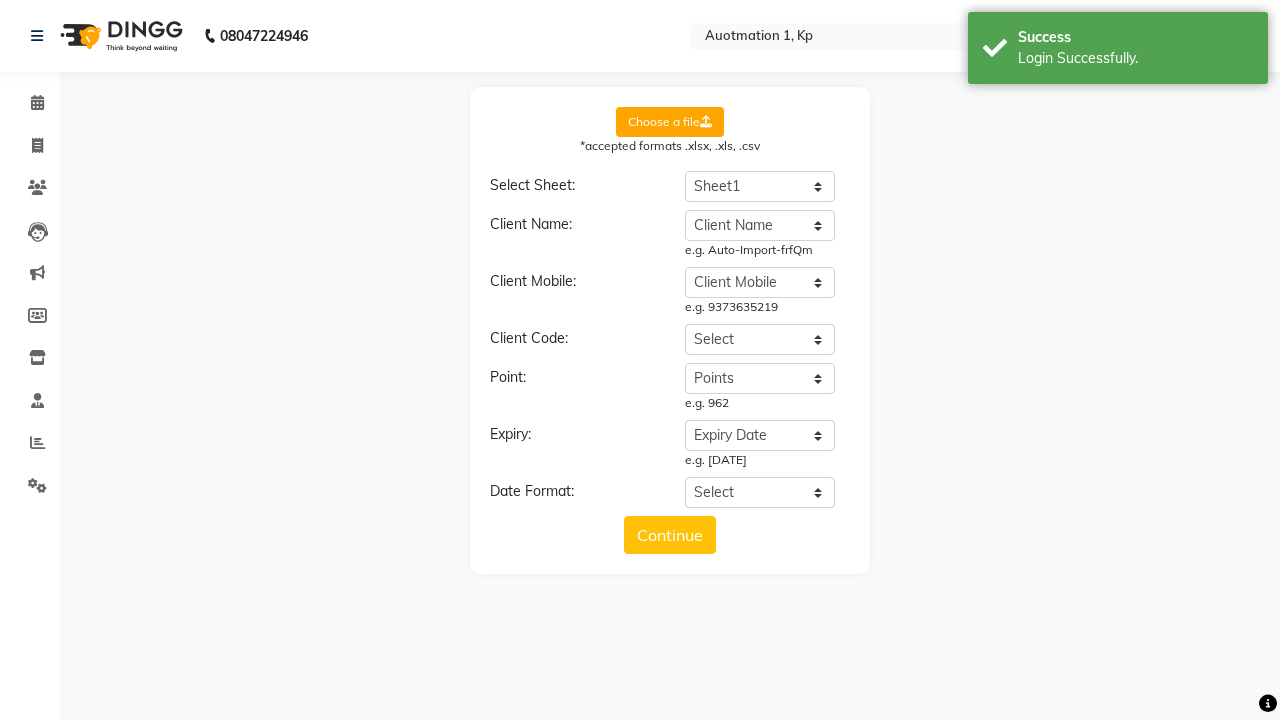 select on "DD/MM/YYYY" 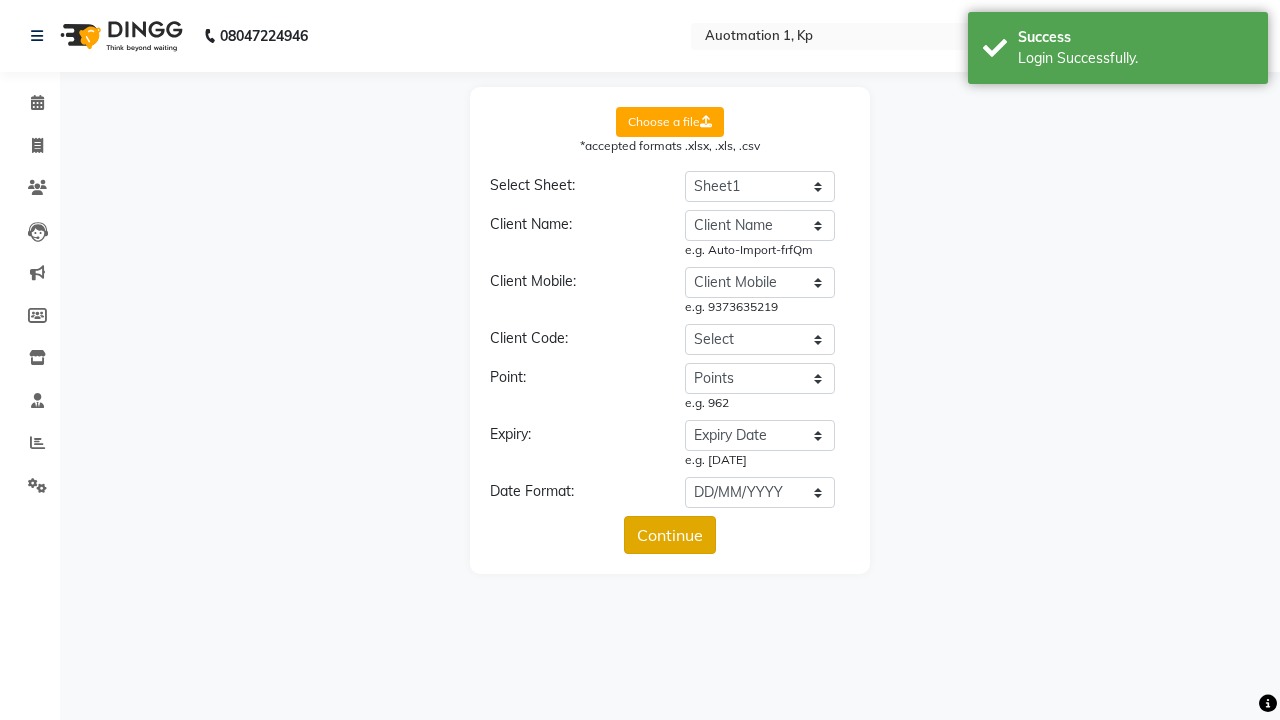 click on "Continue" 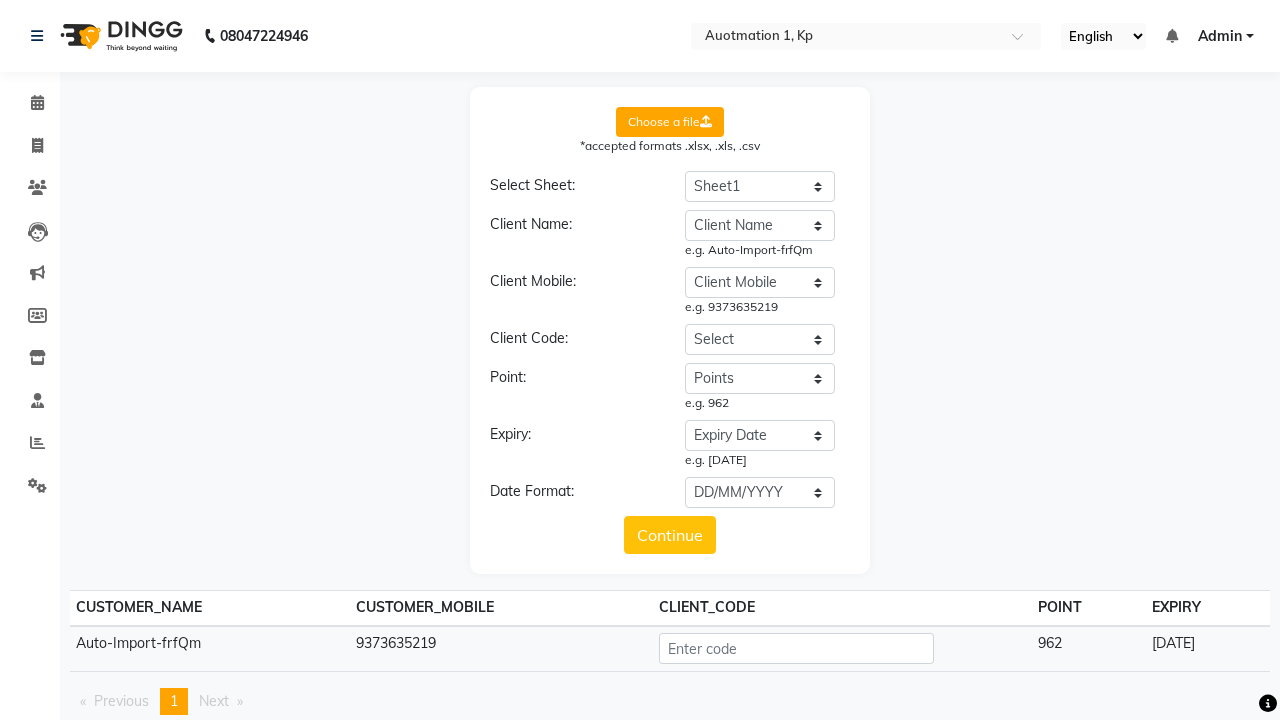 click on "Upload" 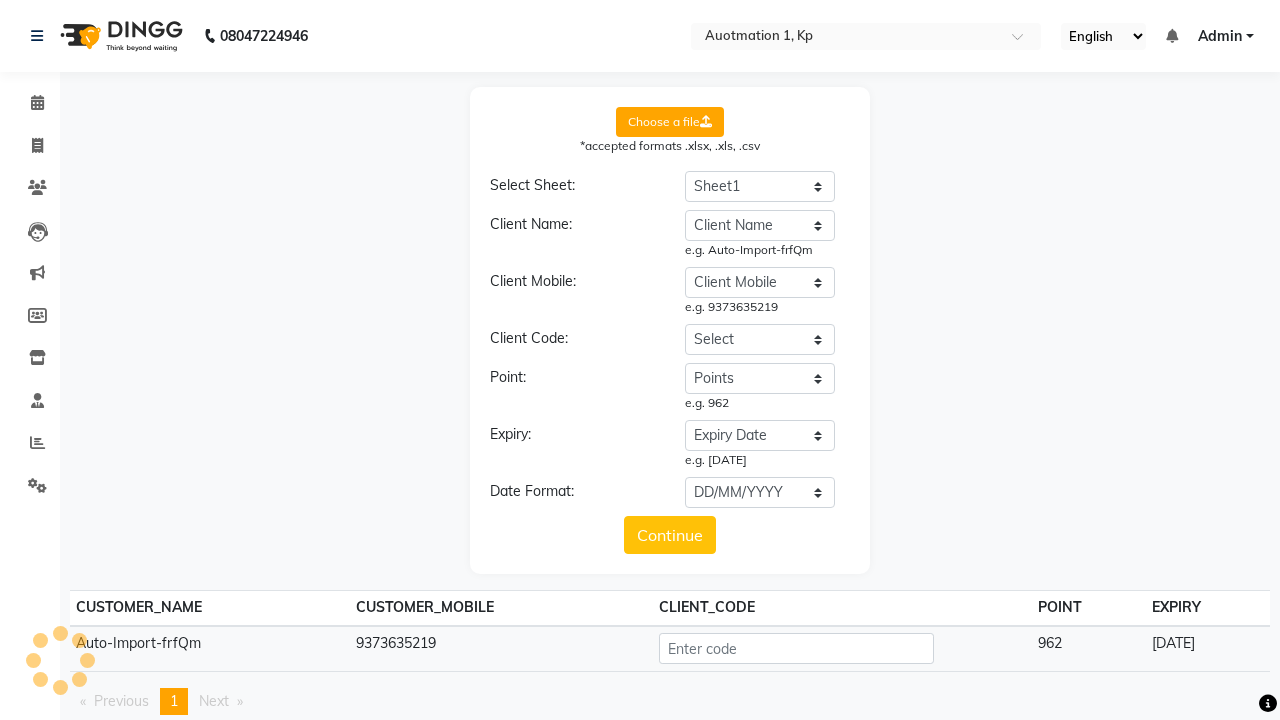 scroll, scrollTop: 100, scrollLeft: 0, axis: vertical 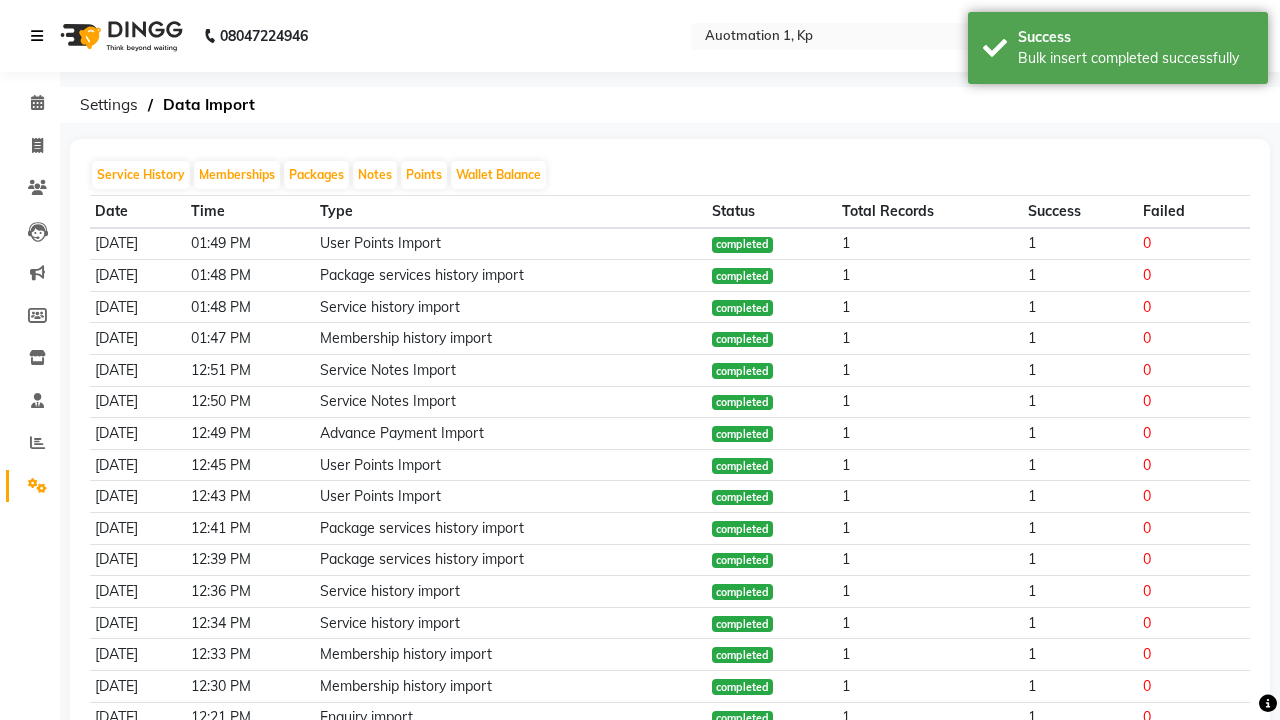 click on "Bulk insert completed successfully" at bounding box center [1135, 58] 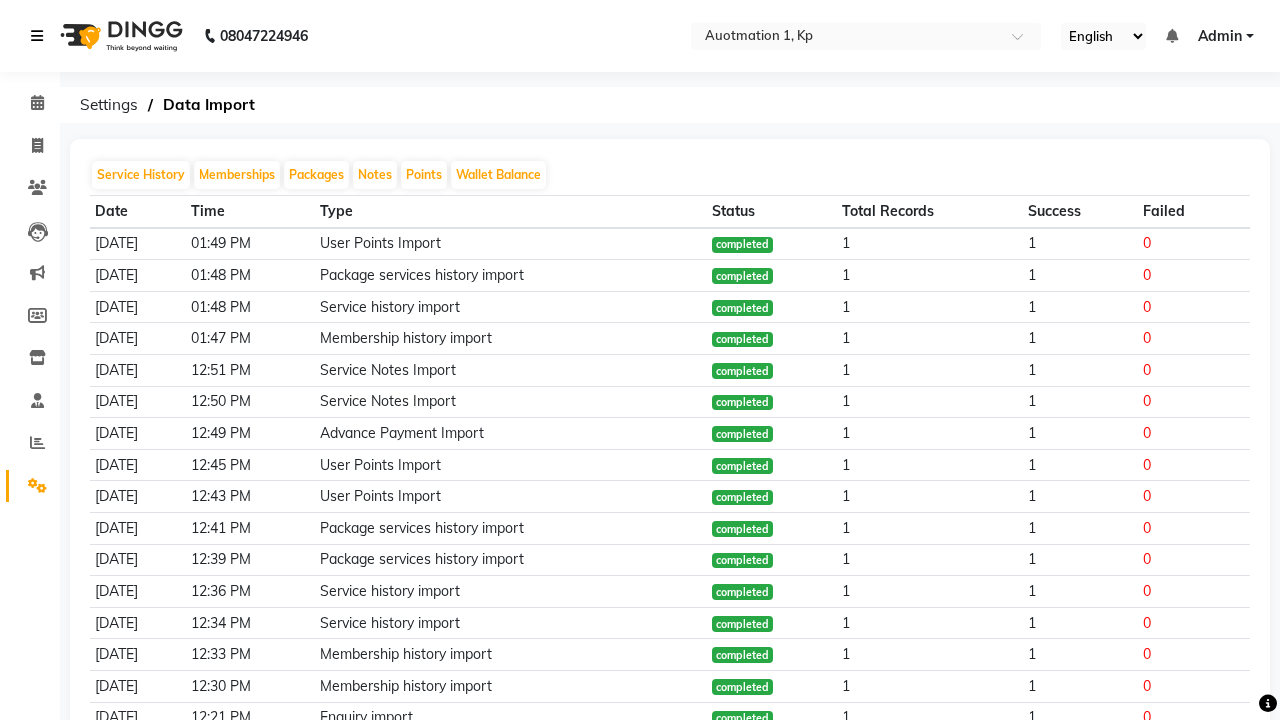 click at bounding box center (37, 36) 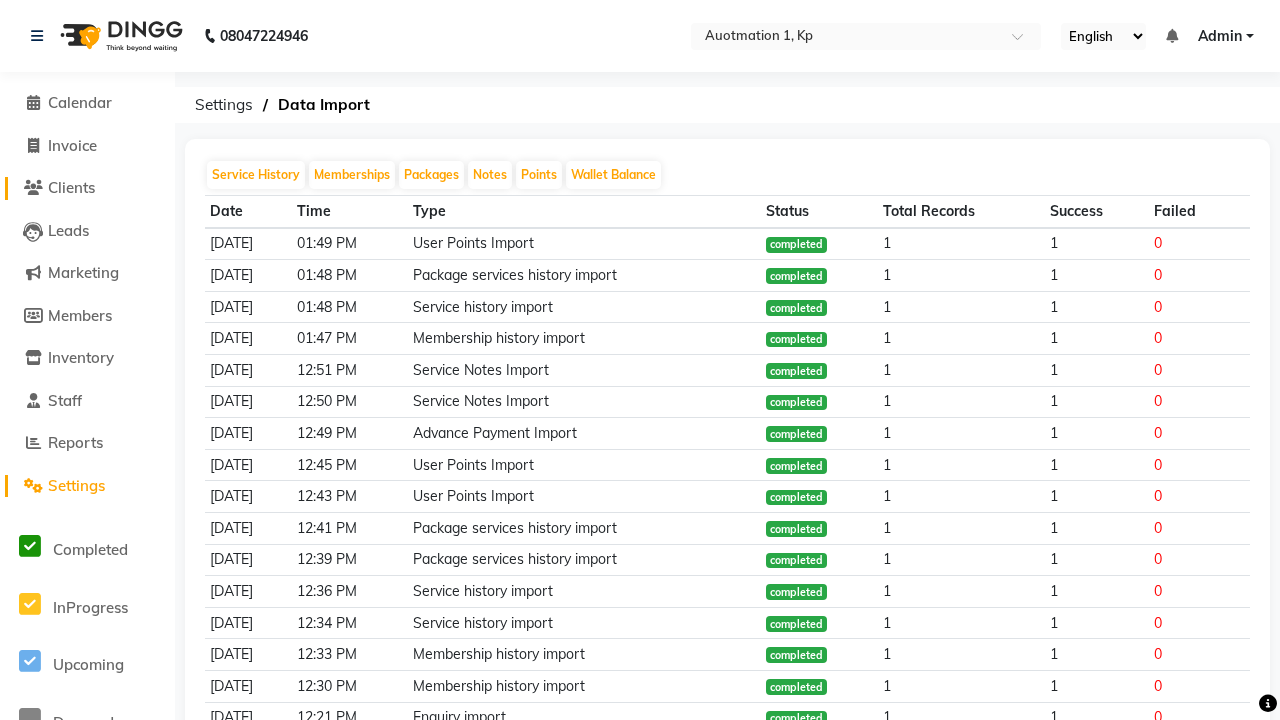 click on "Clients" 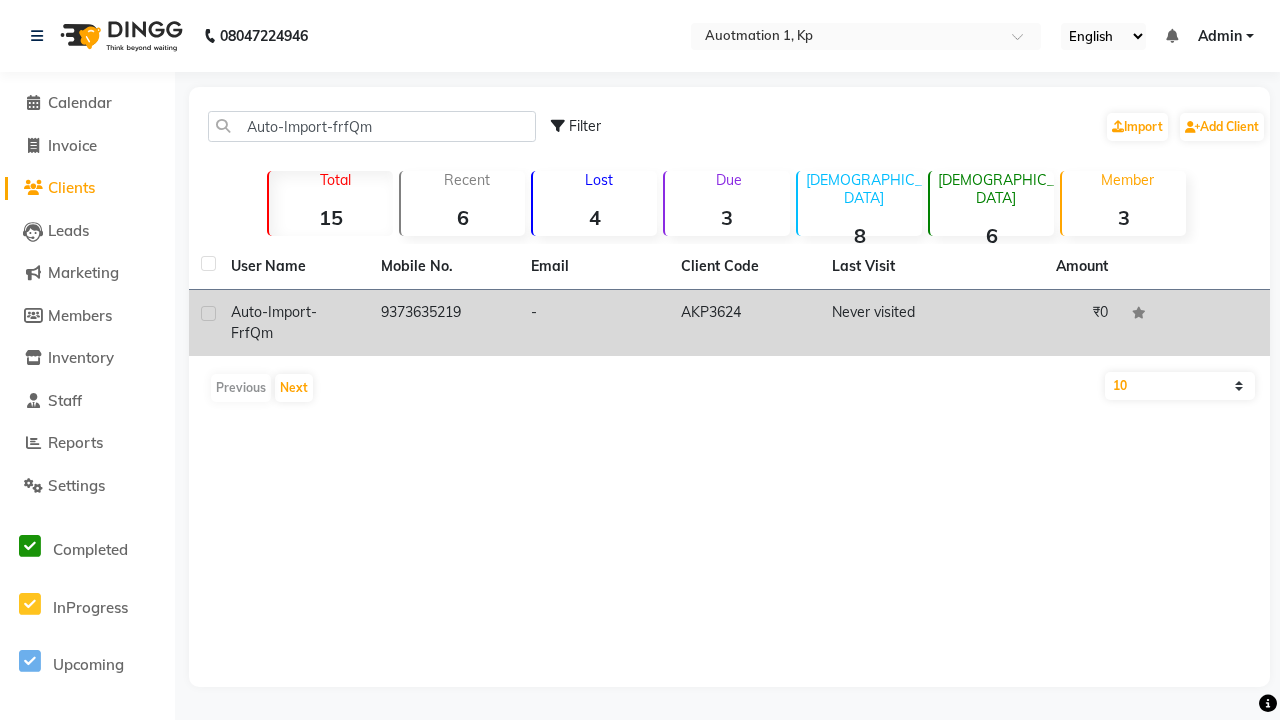 click on "AKP3624" 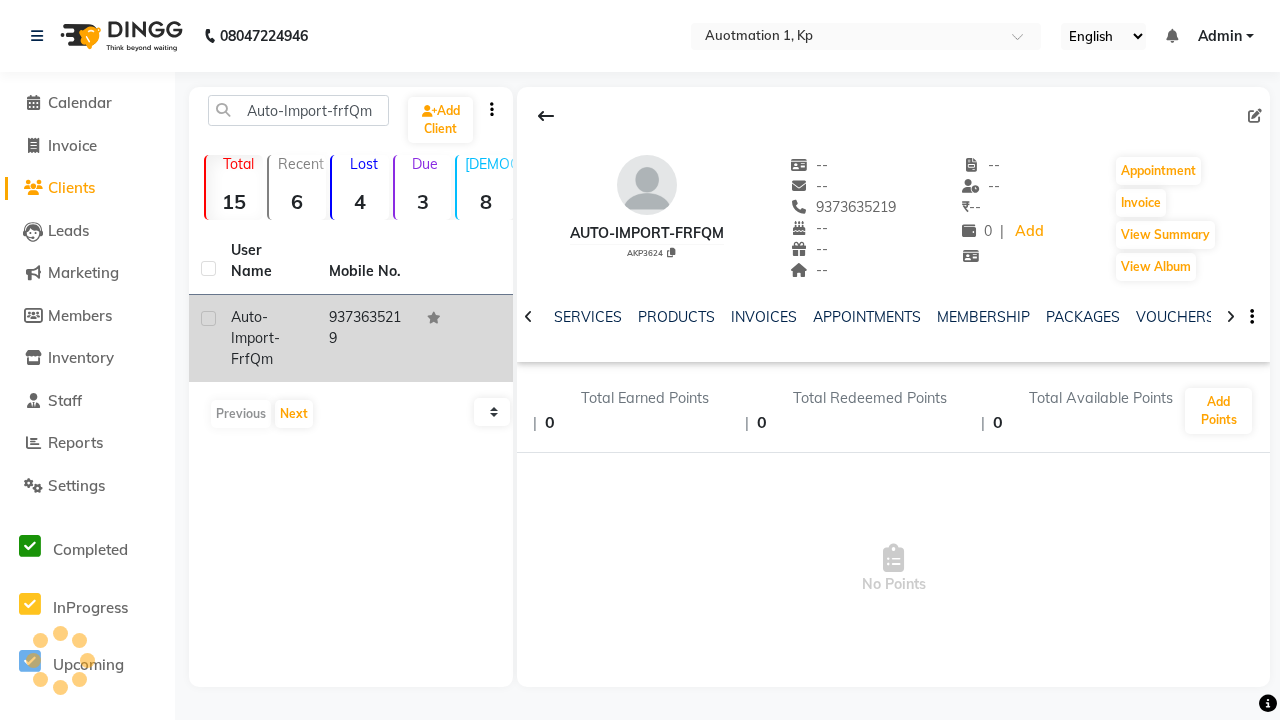 scroll, scrollTop: 0, scrollLeft: 540, axis: horizontal 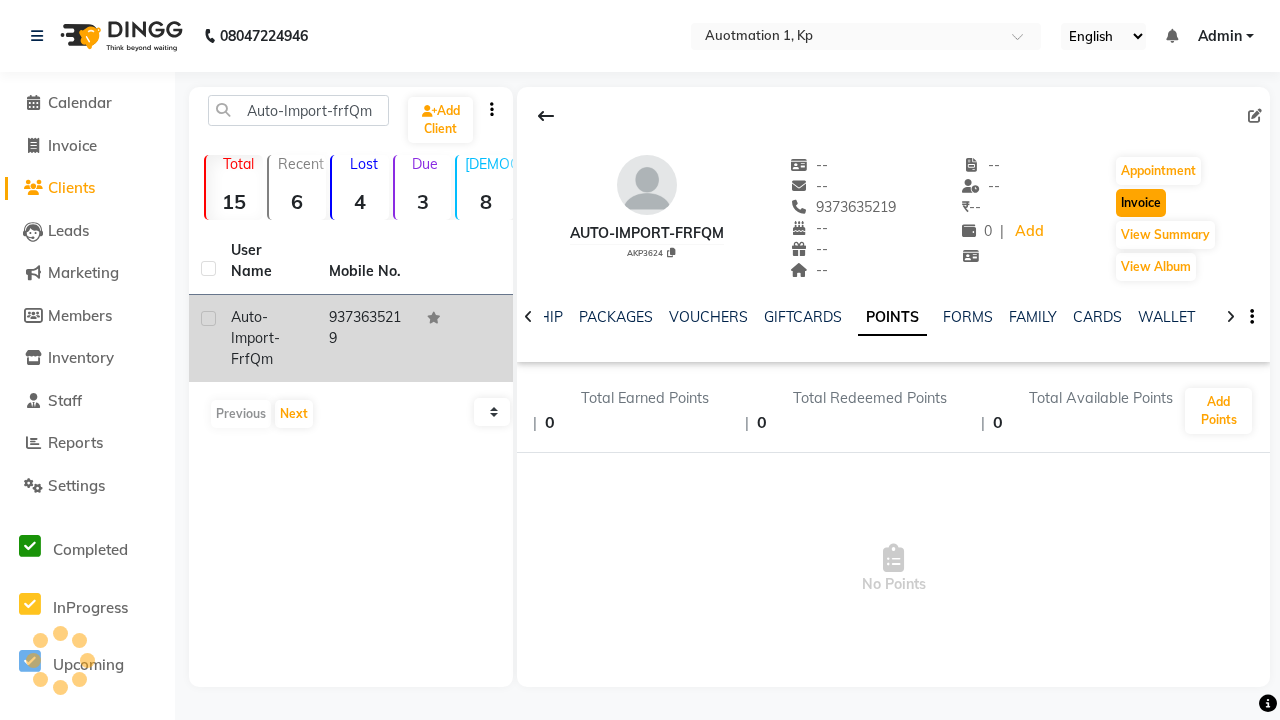 click on "Invoice" 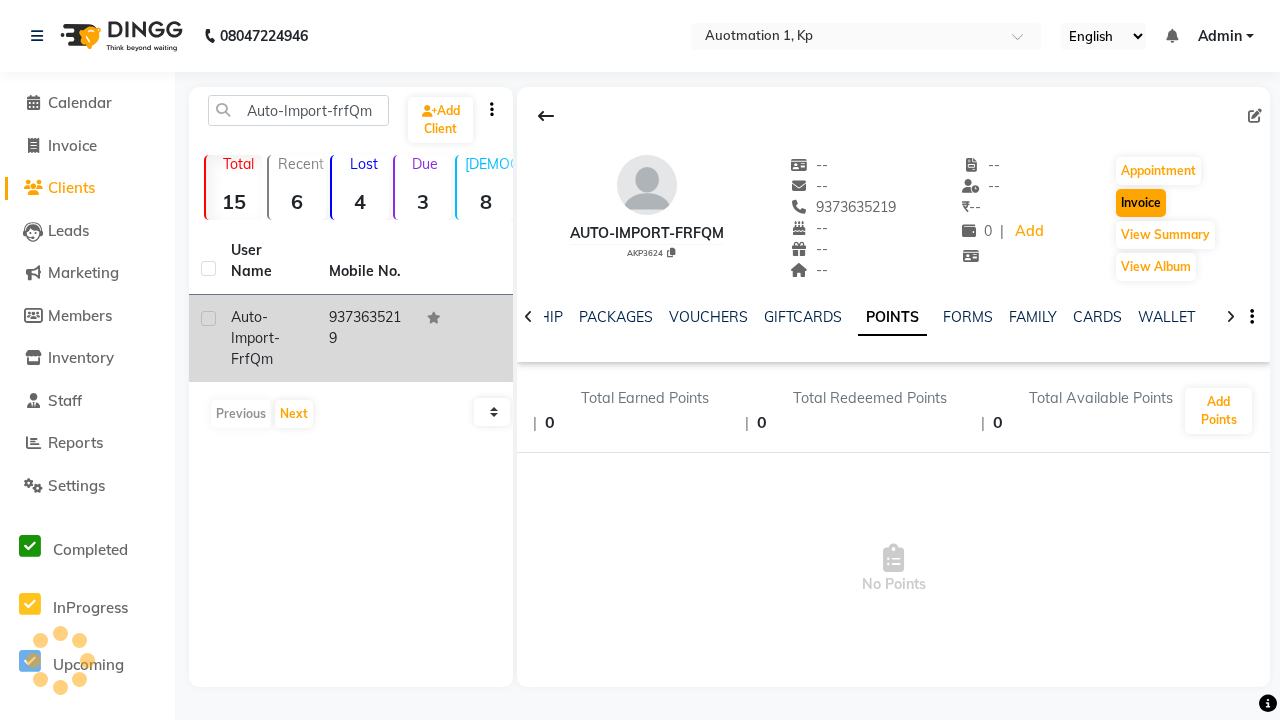 select on "service" 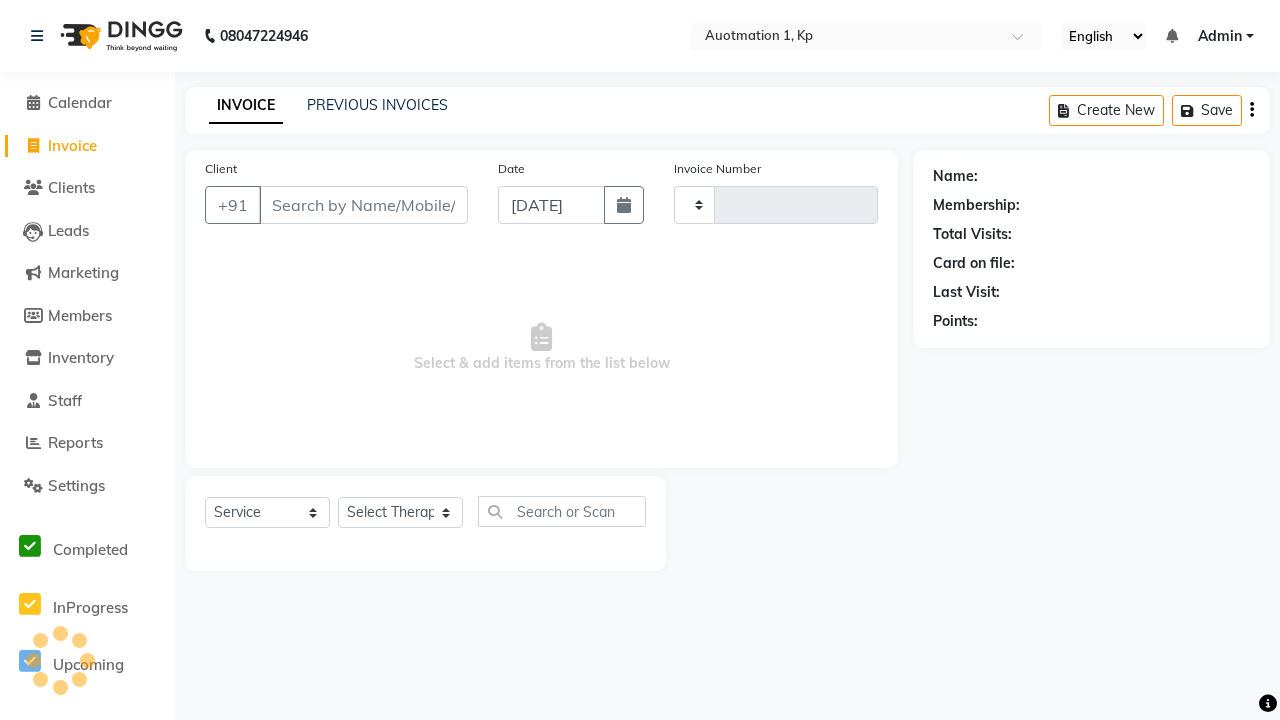 type on "1702" 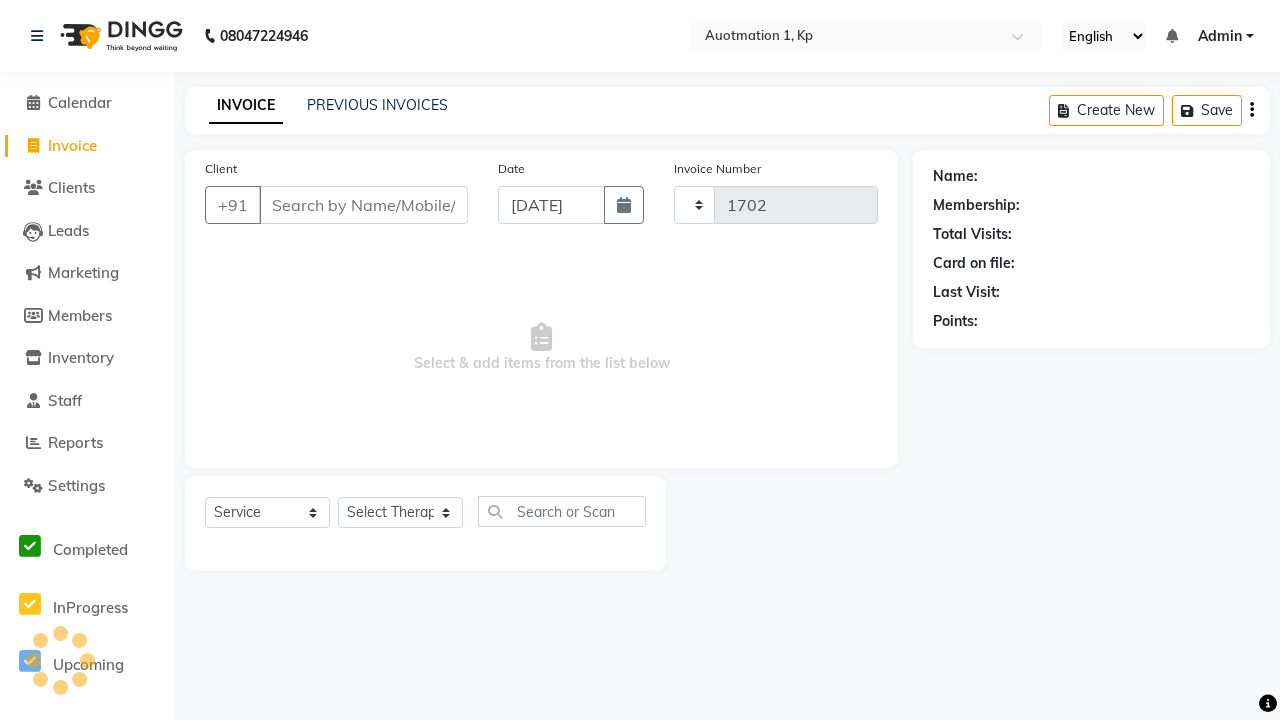 select on "150" 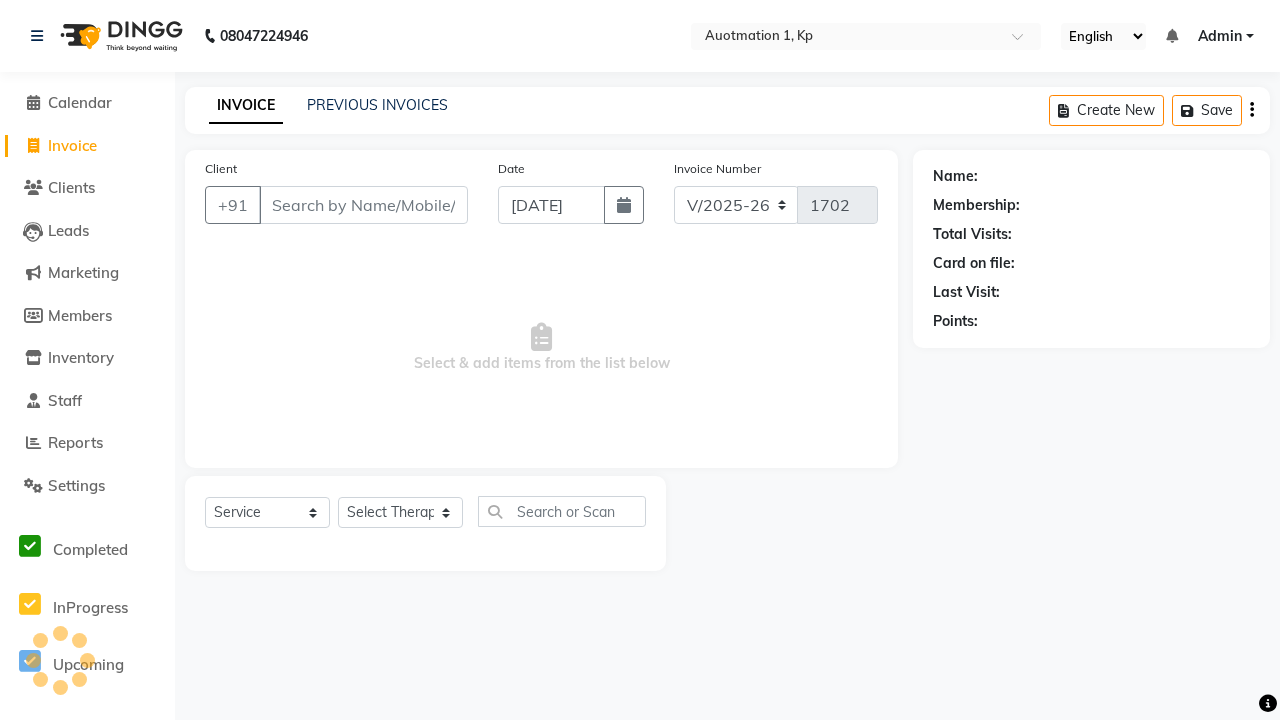type on "9373635219" 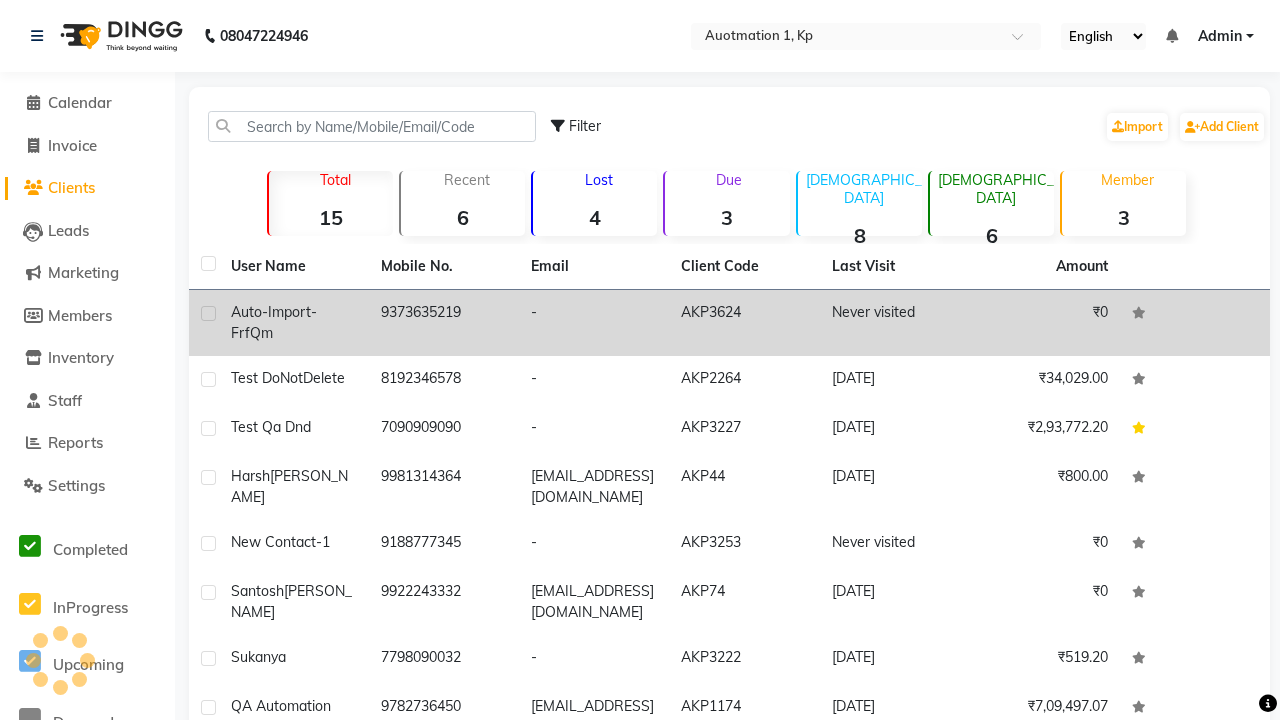 click 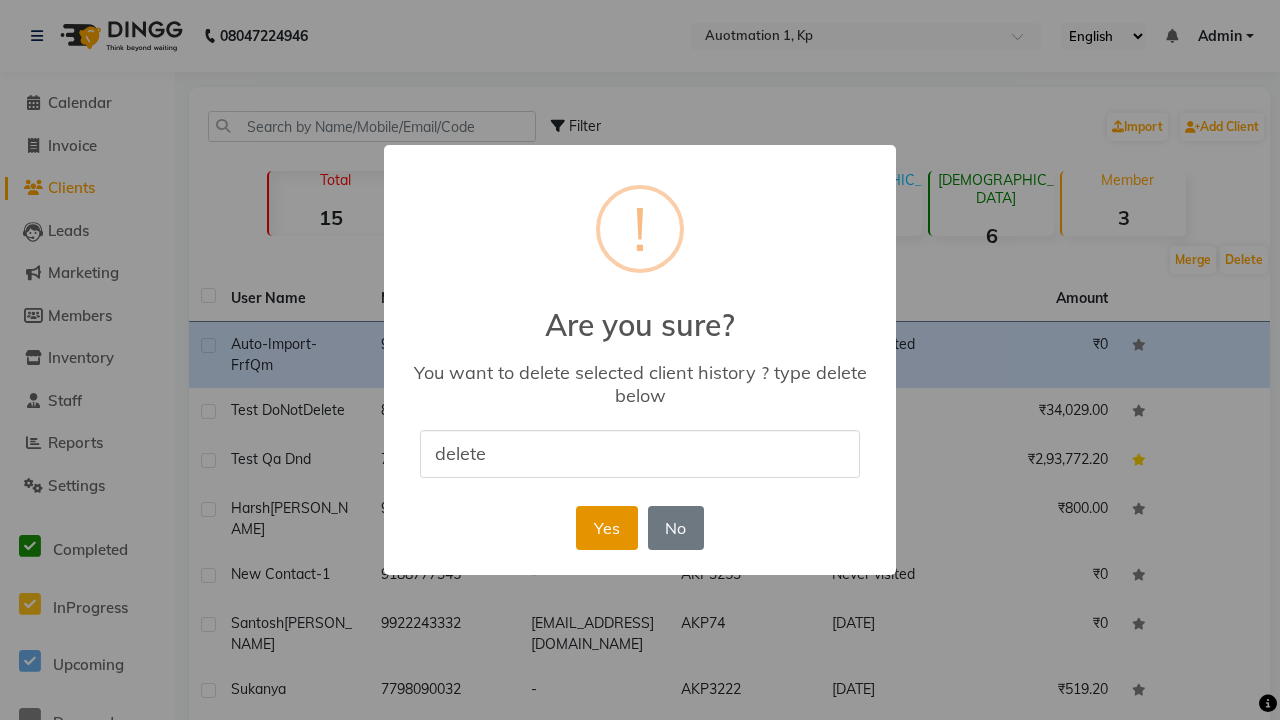type on "delete" 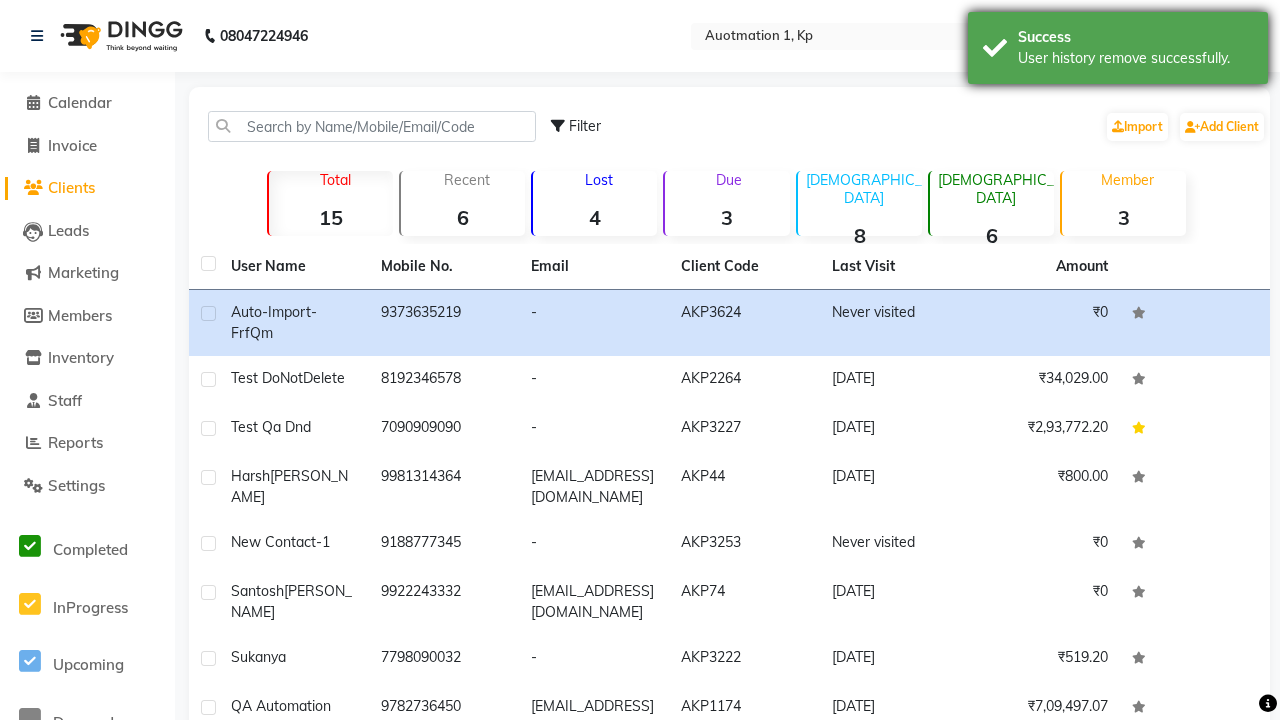 click on "User history remove successfully." at bounding box center (1135, 58) 